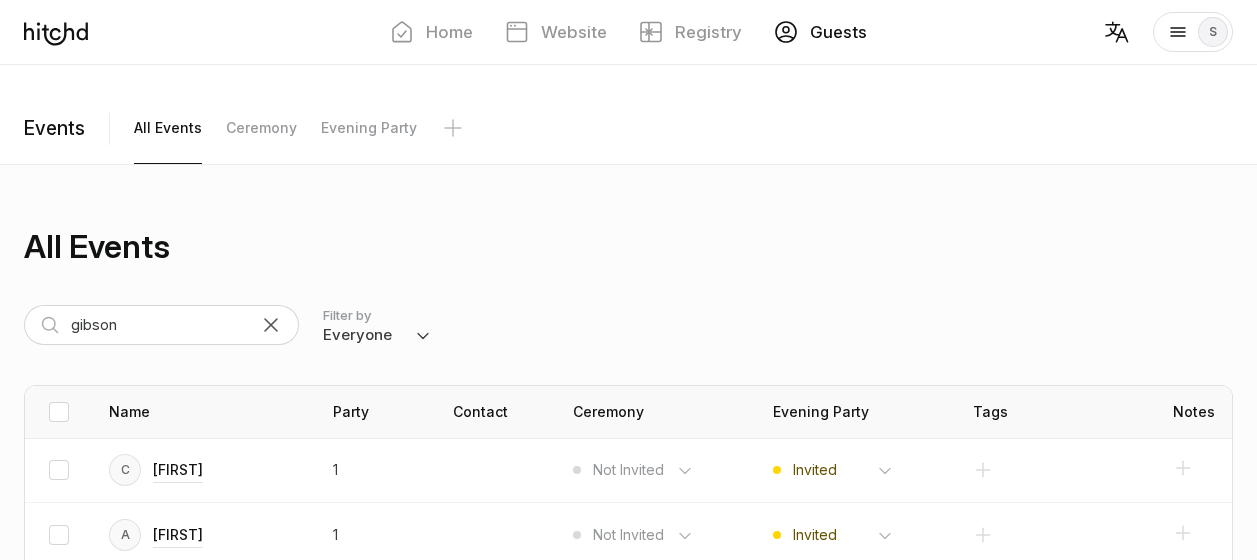 scroll, scrollTop: 0, scrollLeft: 0, axis: both 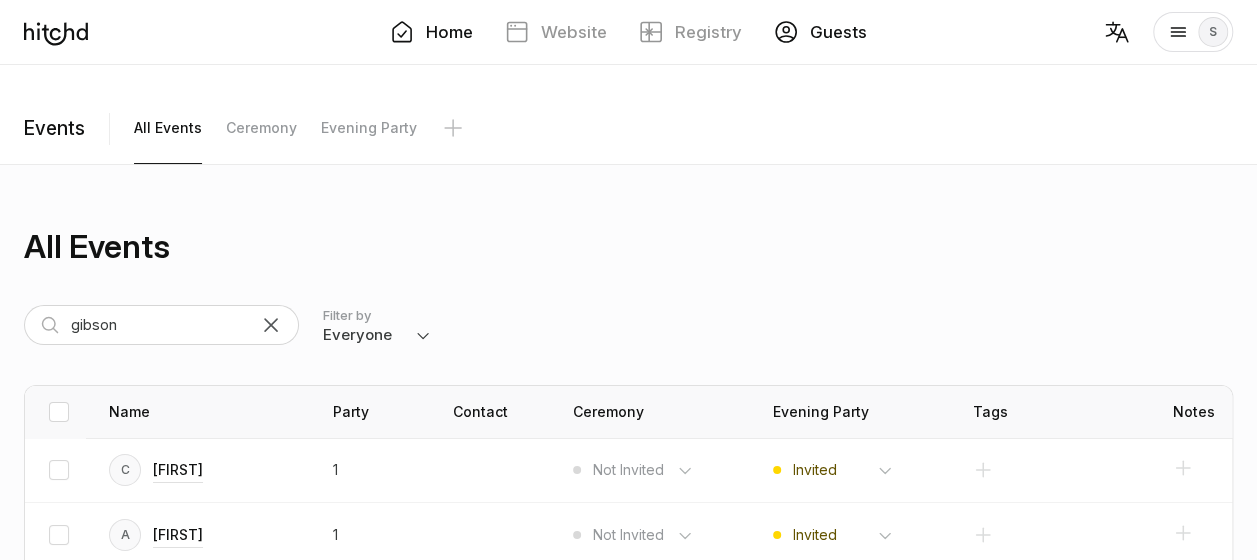 click on "Home" at bounding box center [449, 32] 